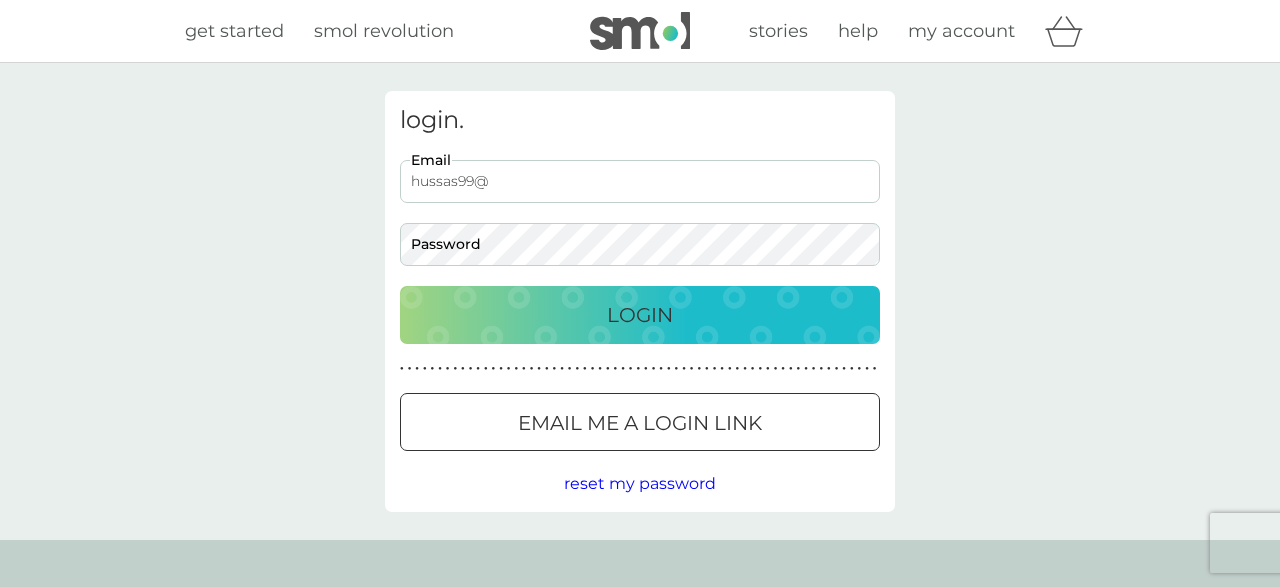 scroll, scrollTop: 0, scrollLeft: 0, axis: both 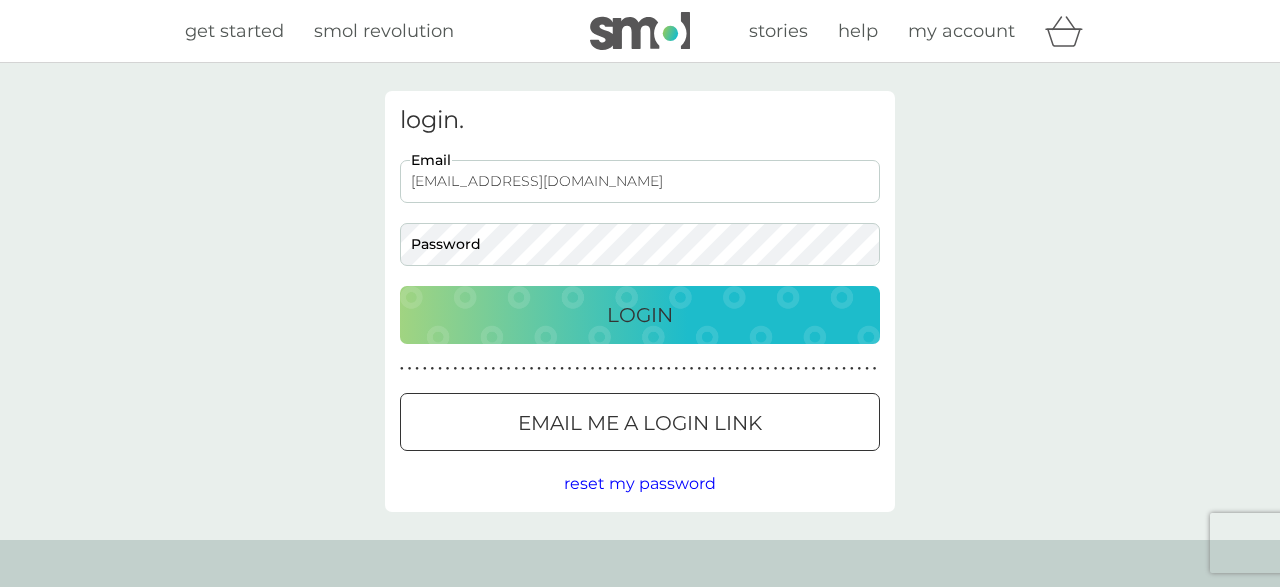 type on "[EMAIL_ADDRESS][DOMAIN_NAME]" 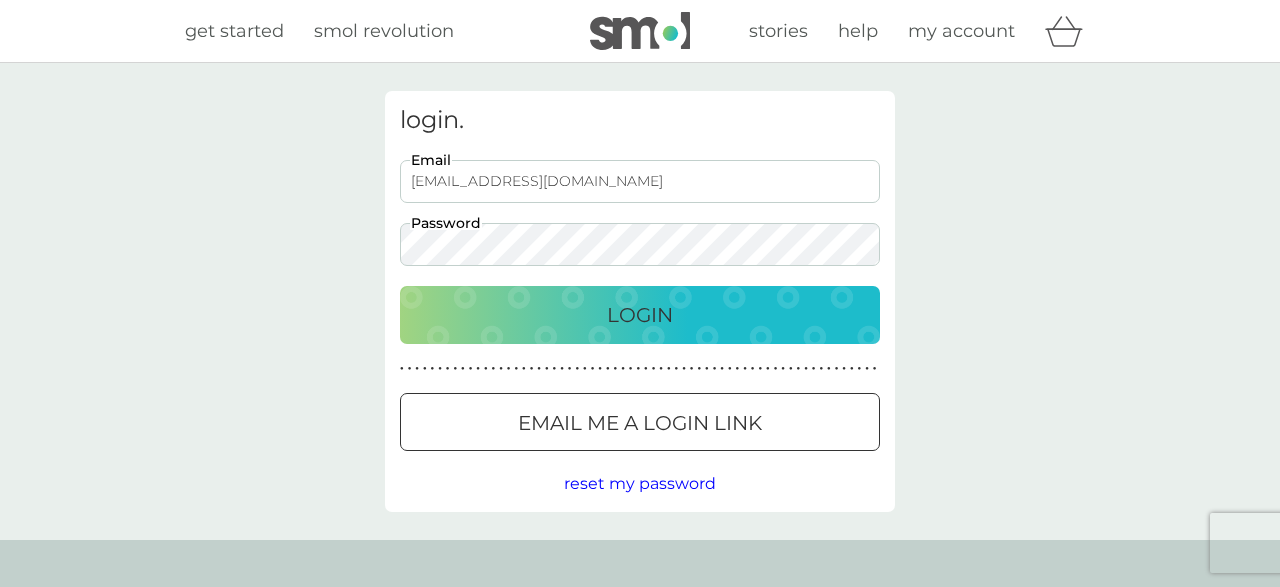 click on "Login" at bounding box center (640, 315) 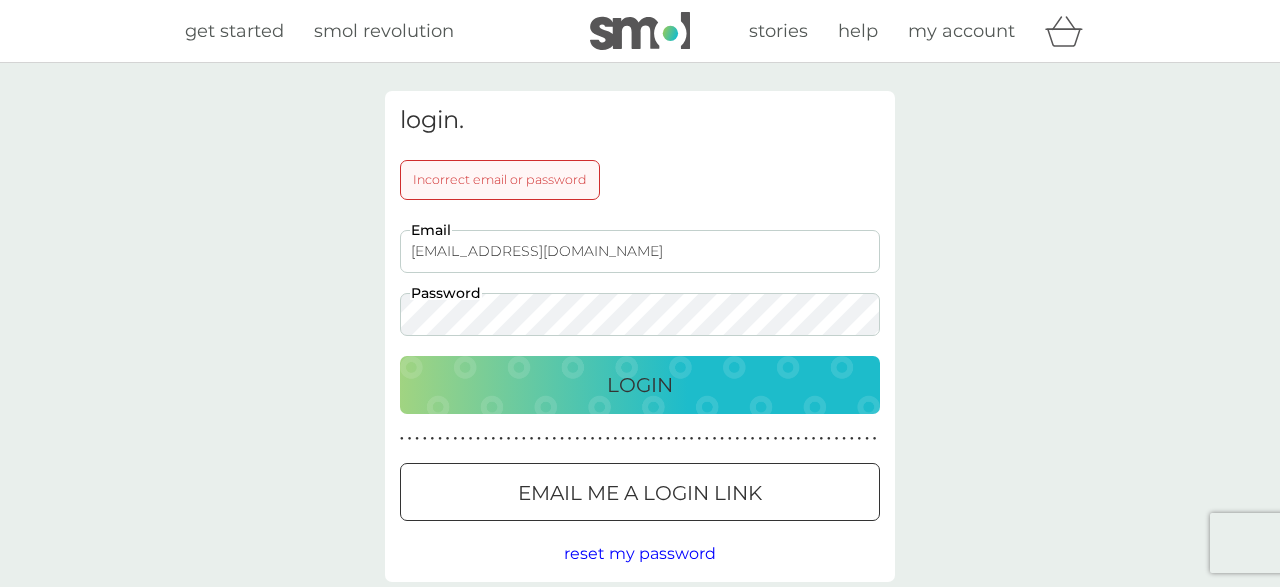 click on "Login" at bounding box center (640, 385) 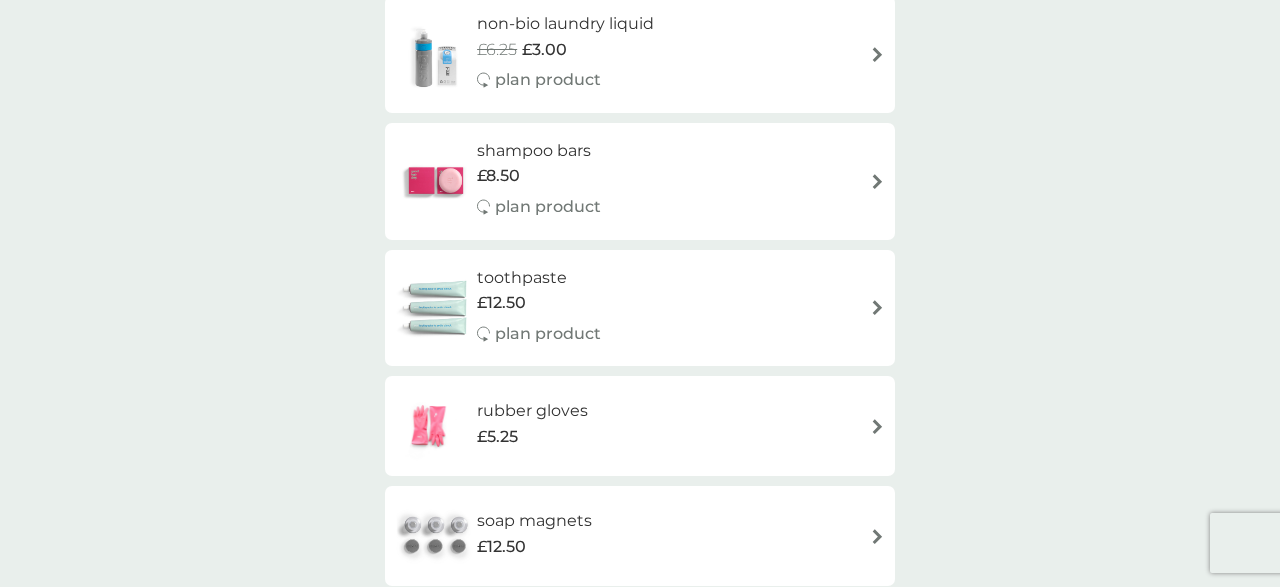 scroll, scrollTop: 3536, scrollLeft: 0, axis: vertical 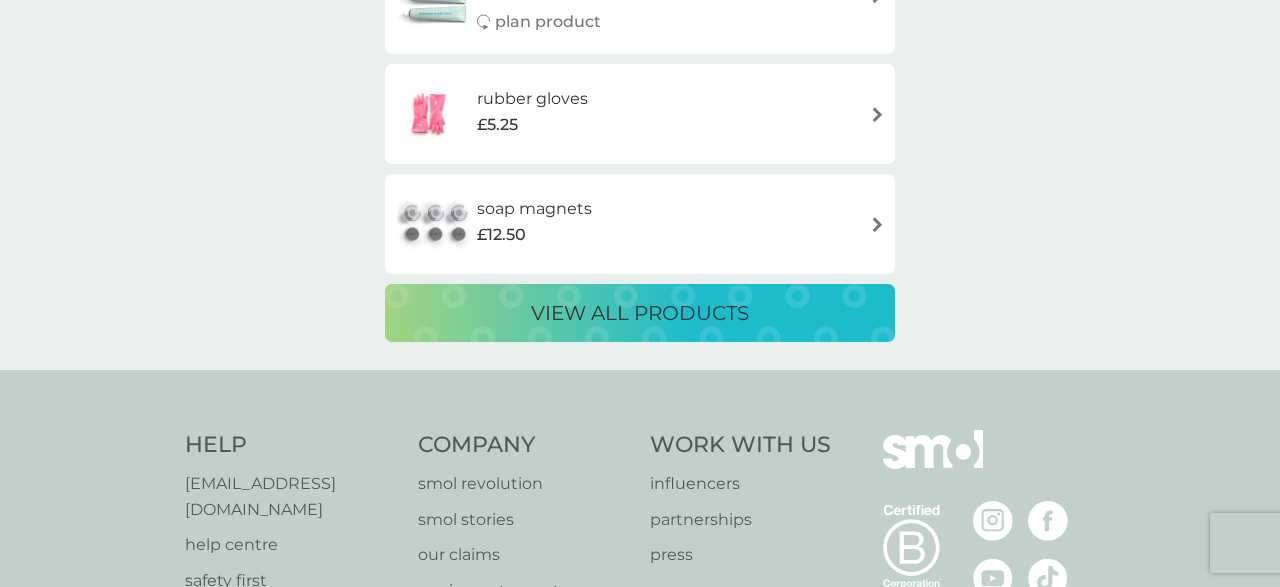 click on "view all products" at bounding box center [640, 313] 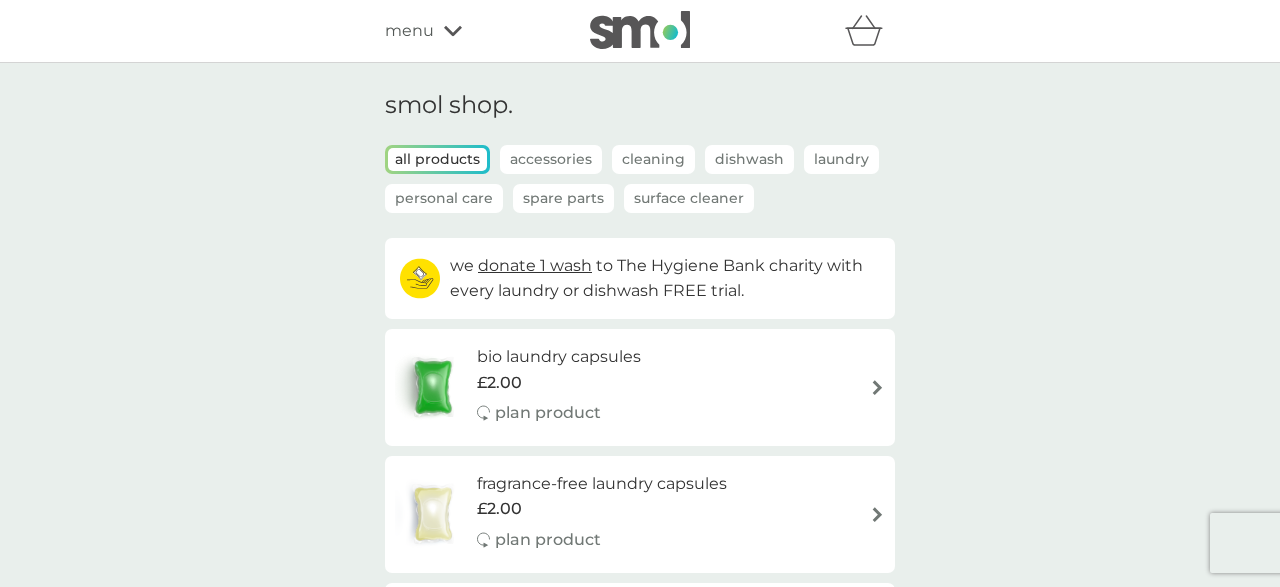 click on "Laundry" at bounding box center [841, 159] 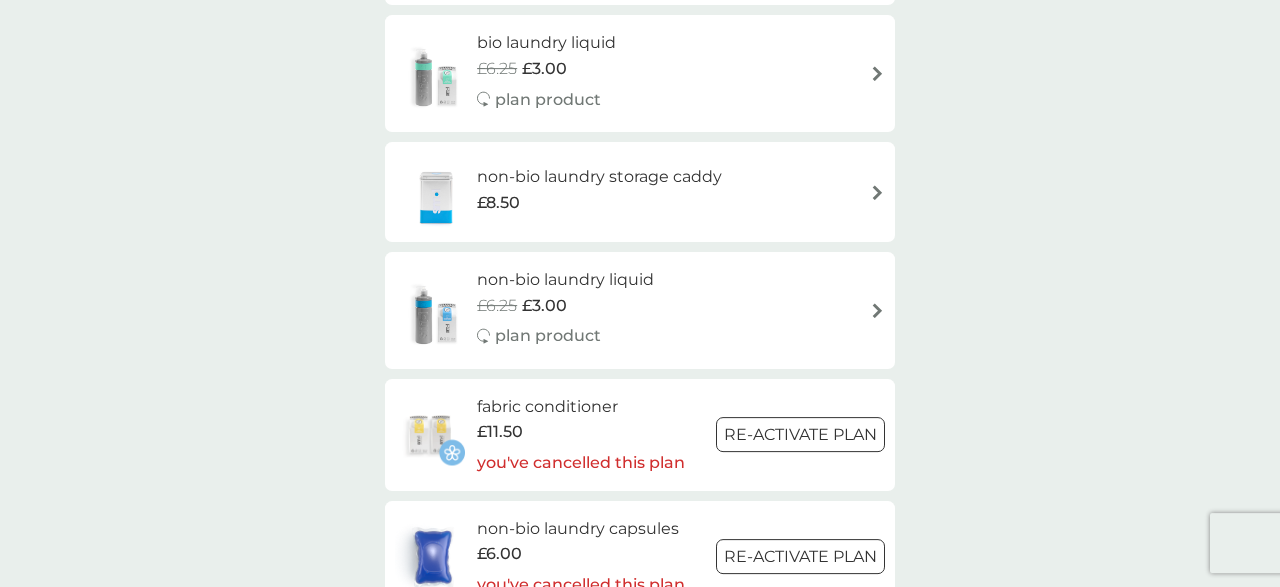 scroll, scrollTop: 728, scrollLeft: 0, axis: vertical 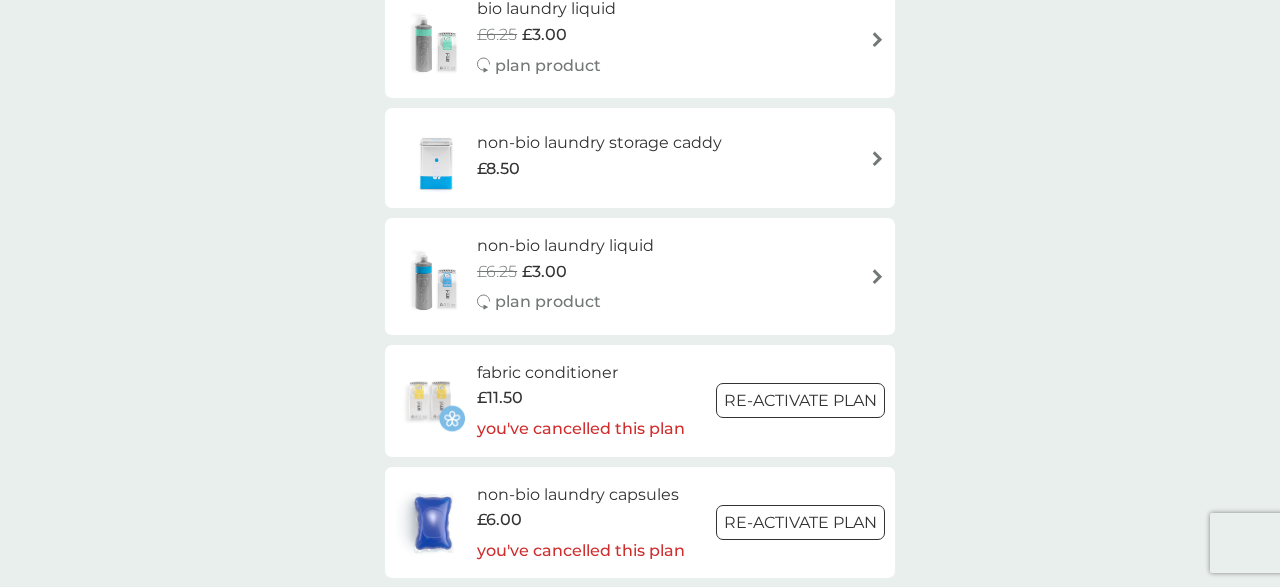 click on "£6.25 £3.00" at bounding box center [565, 272] 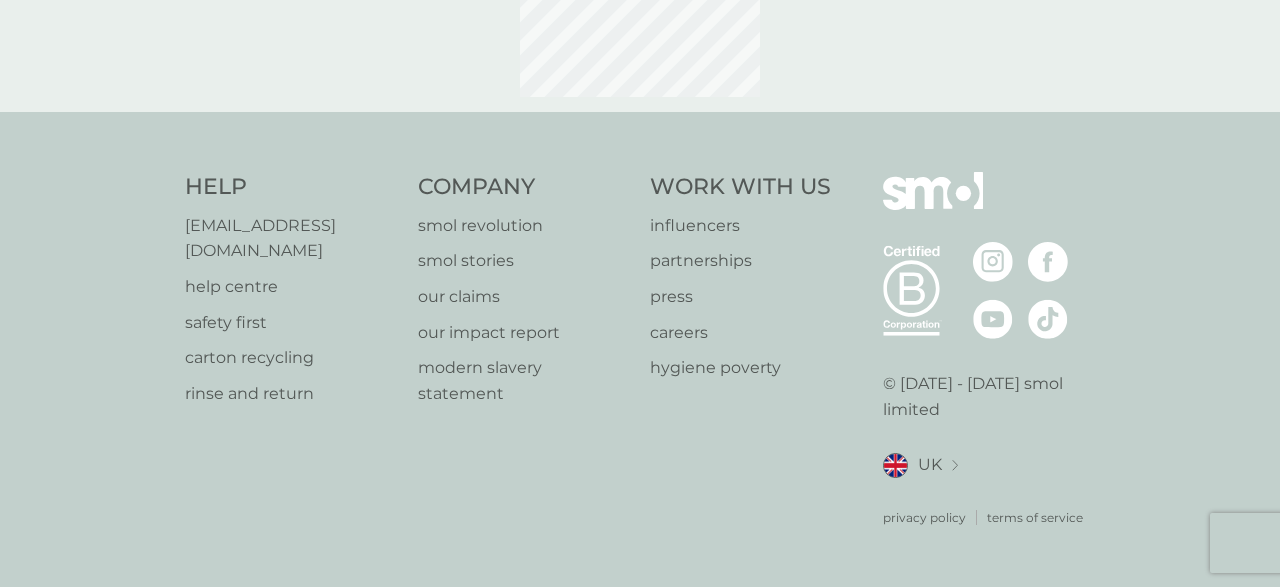 scroll, scrollTop: 0, scrollLeft: 0, axis: both 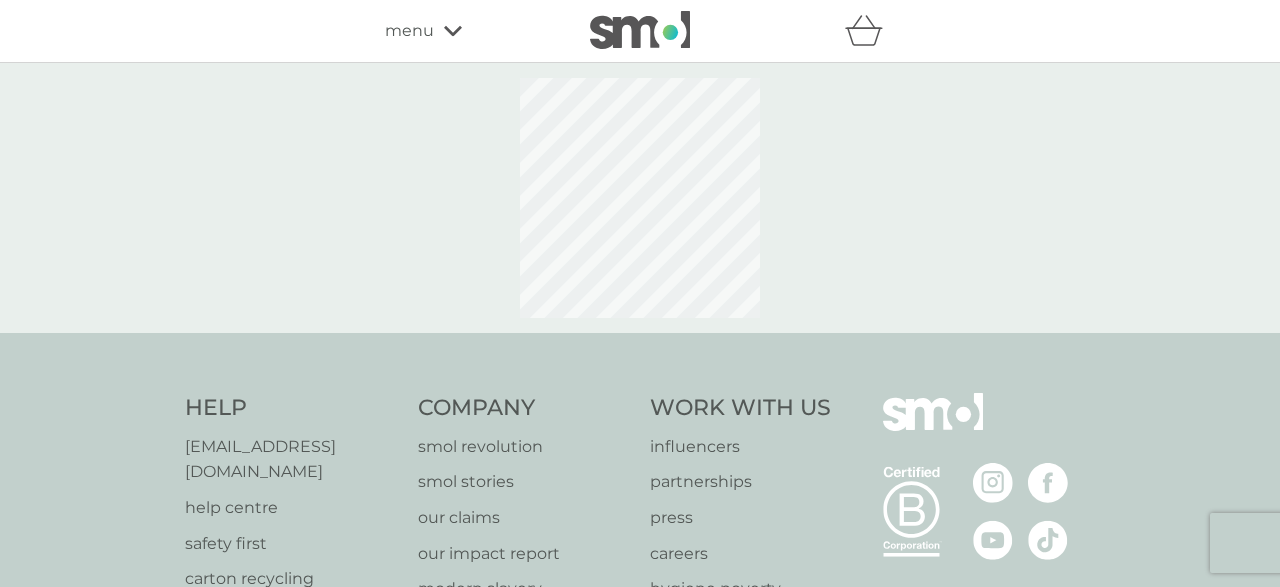 select on "91" 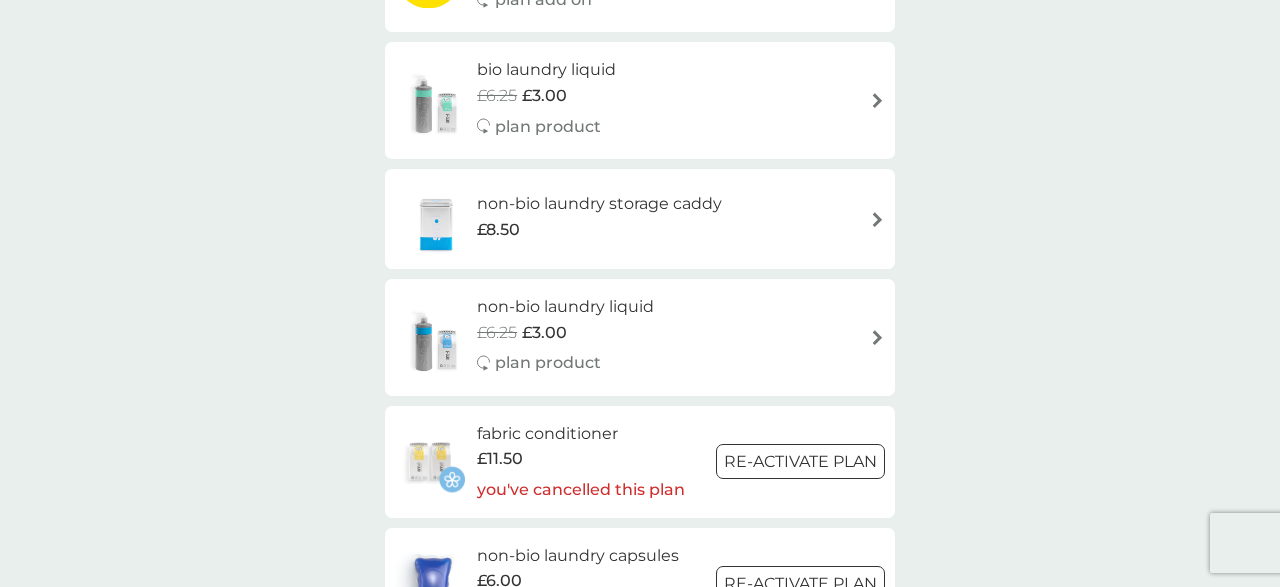 scroll, scrollTop: 875, scrollLeft: 0, axis: vertical 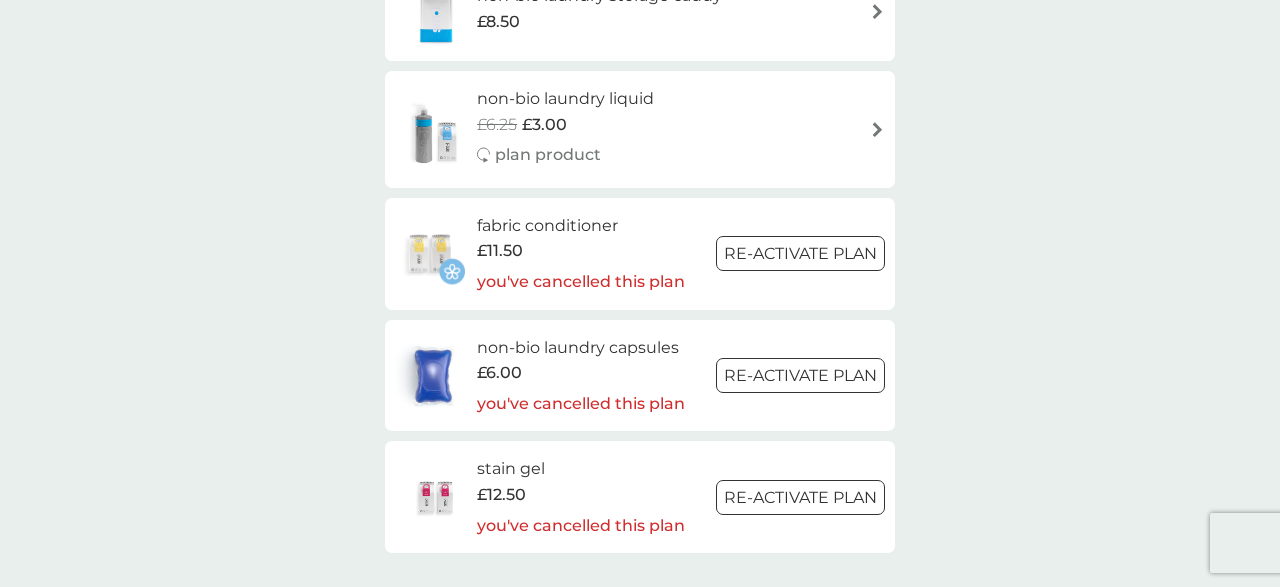 click on "Re-activate Plan" at bounding box center (800, 253) 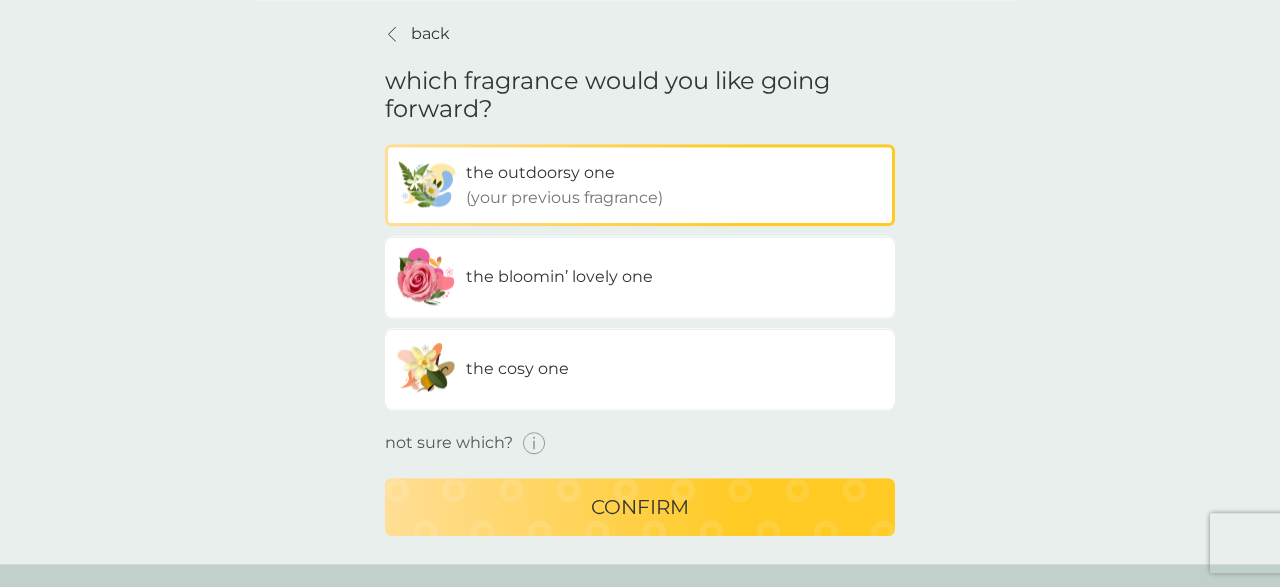 scroll, scrollTop: 104, scrollLeft: 0, axis: vertical 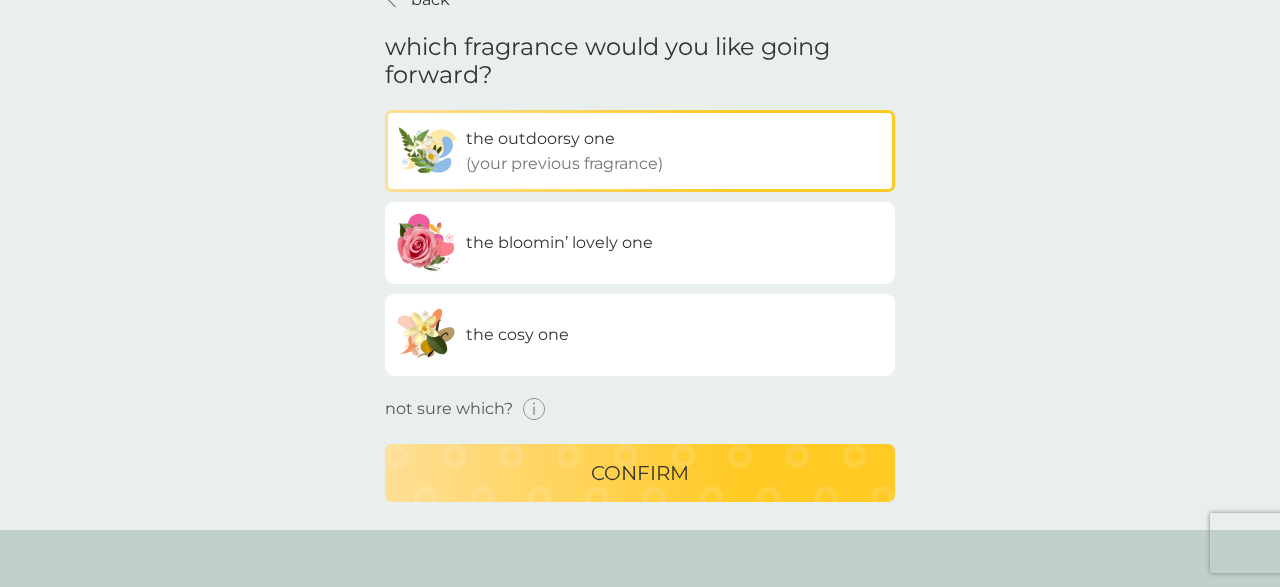 click 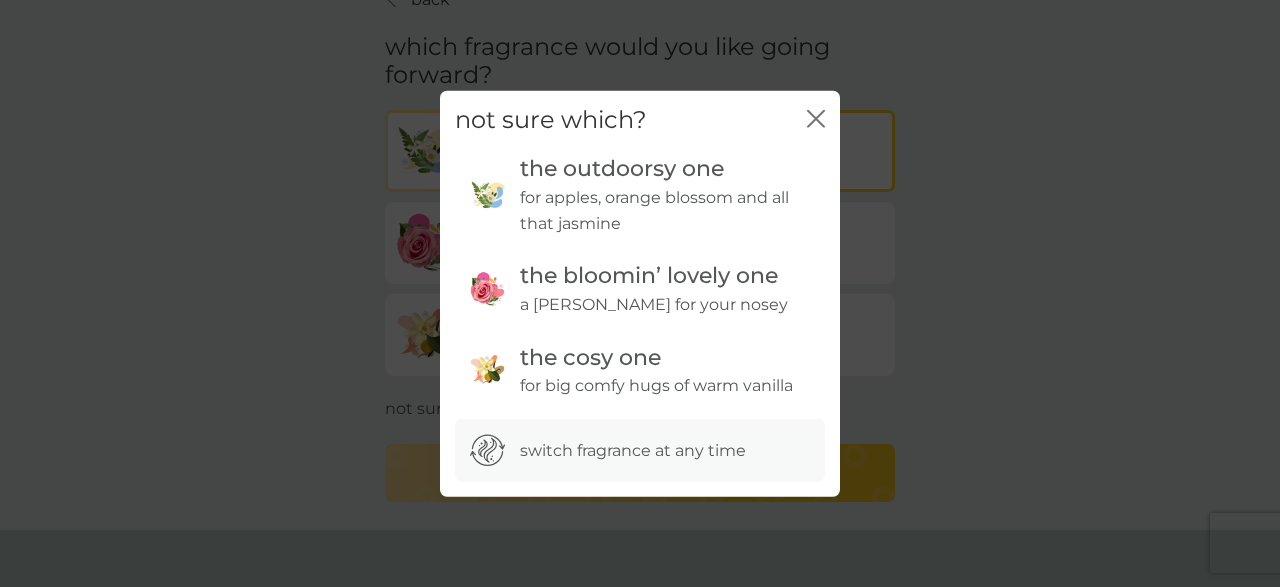click 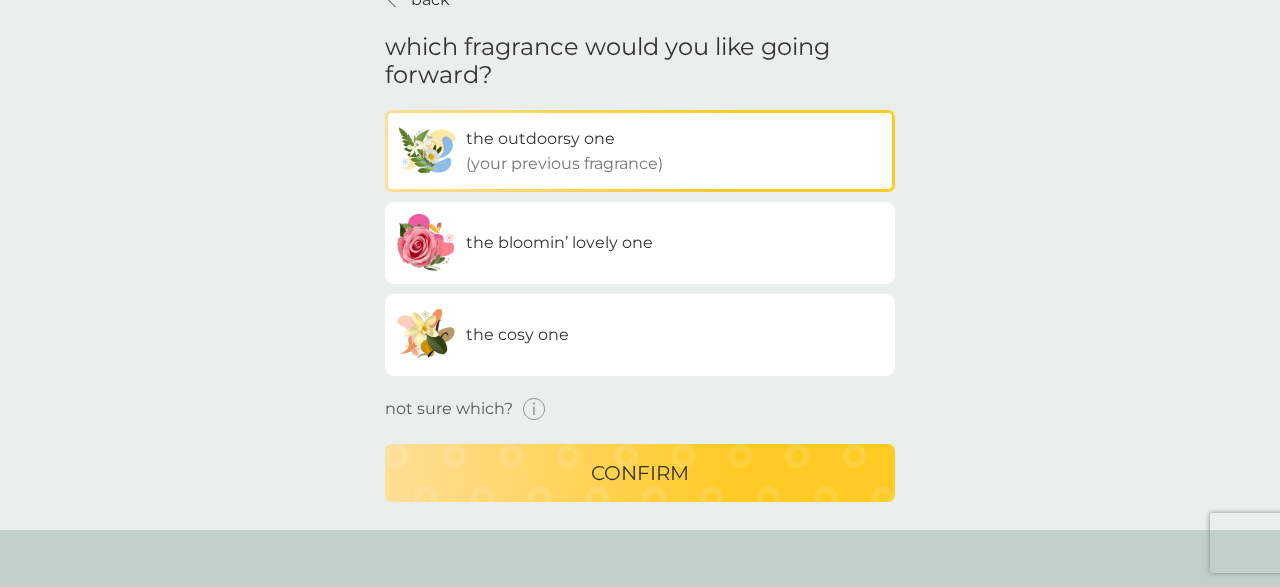 click on "confirm" at bounding box center [640, 473] 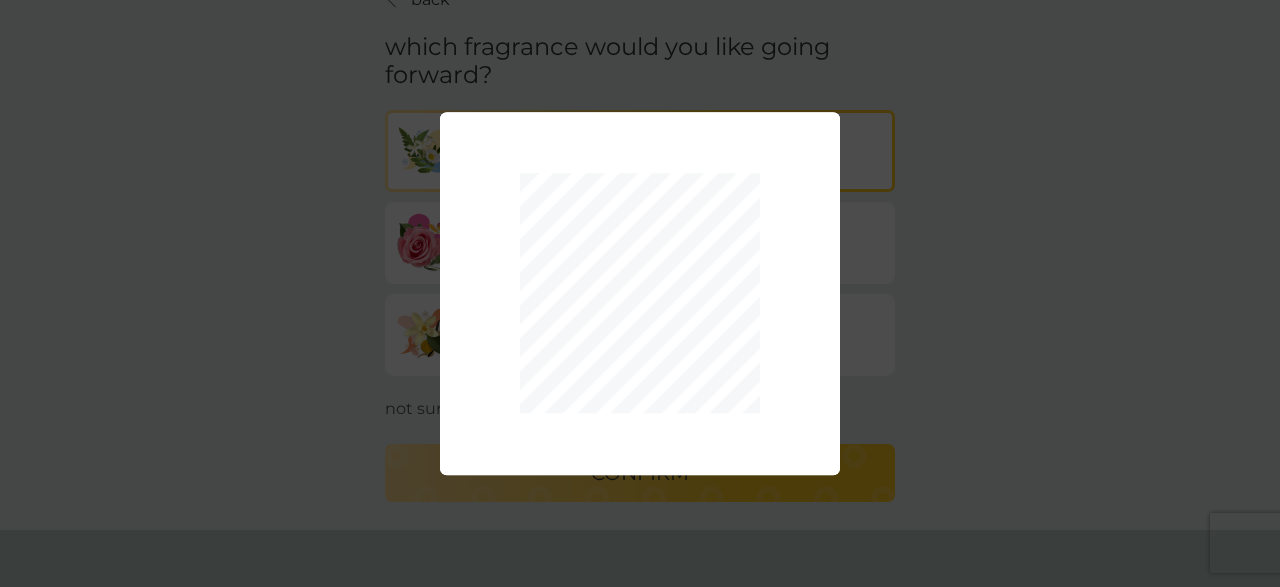 scroll, scrollTop: 0, scrollLeft: 0, axis: both 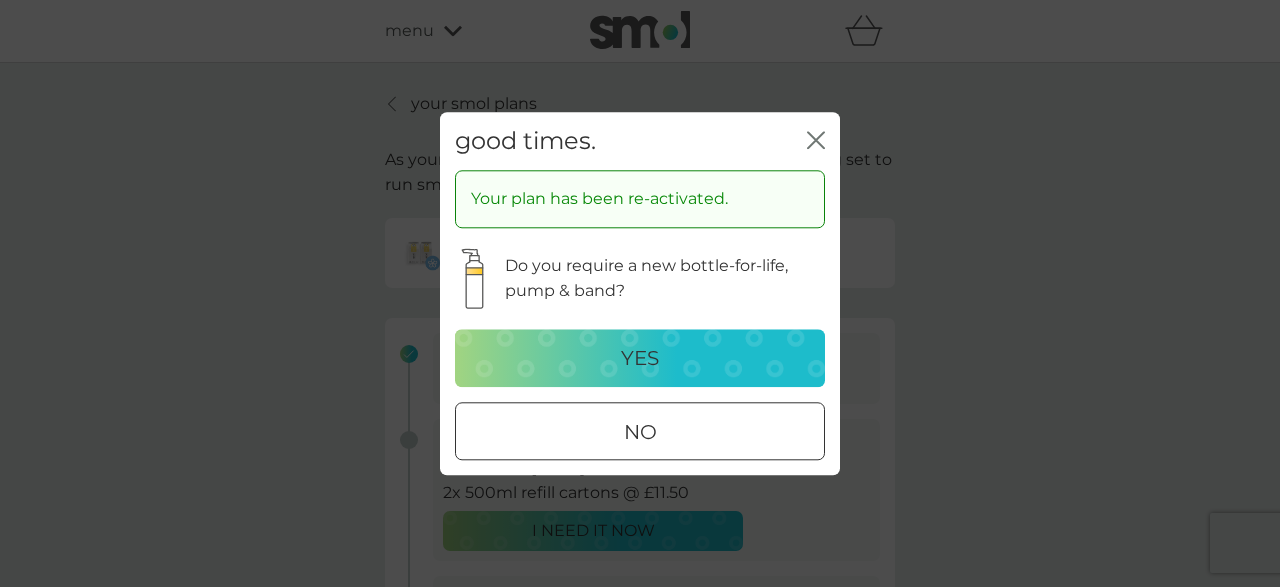 click on "no" at bounding box center [640, 432] 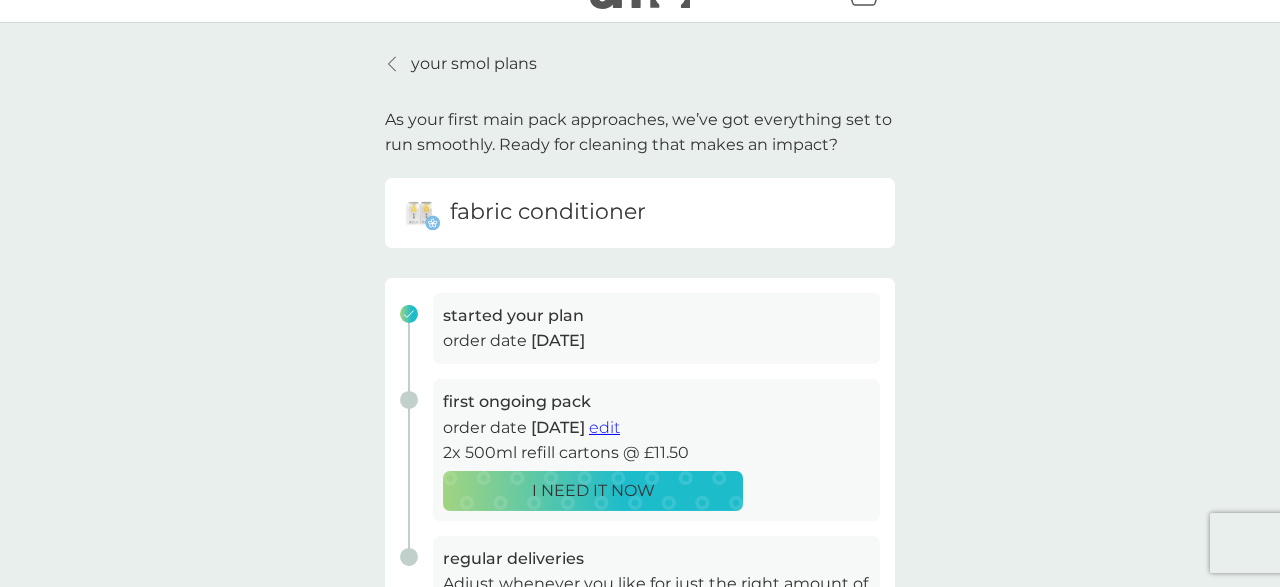 scroll, scrollTop: 0, scrollLeft: 0, axis: both 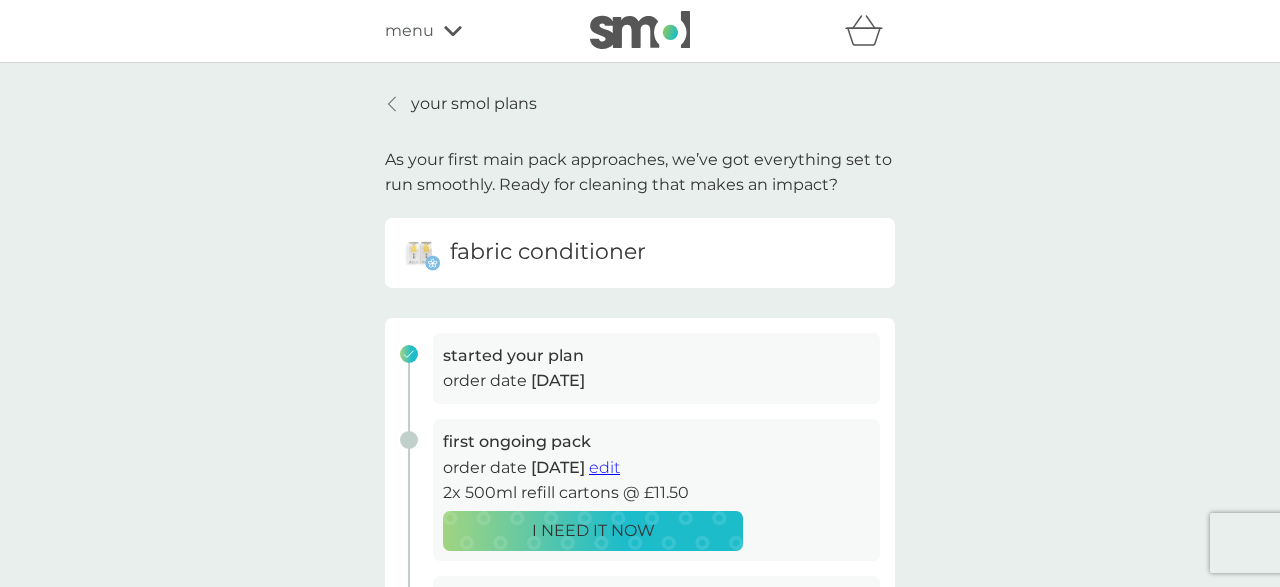 click at bounding box center (393, 104) 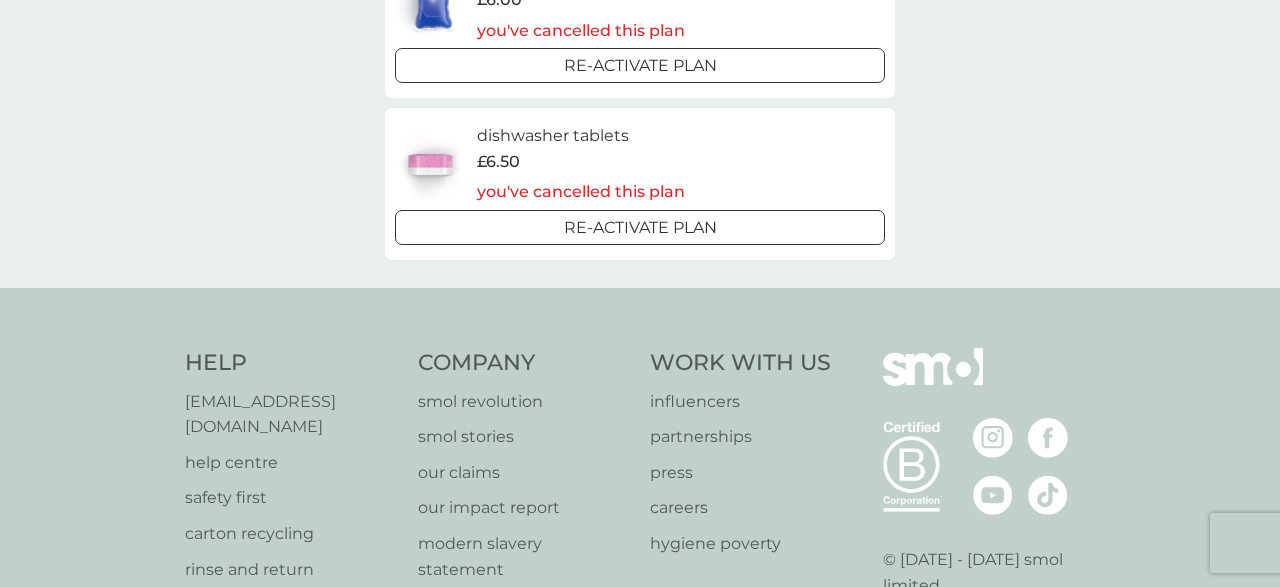 scroll, scrollTop: 728, scrollLeft: 0, axis: vertical 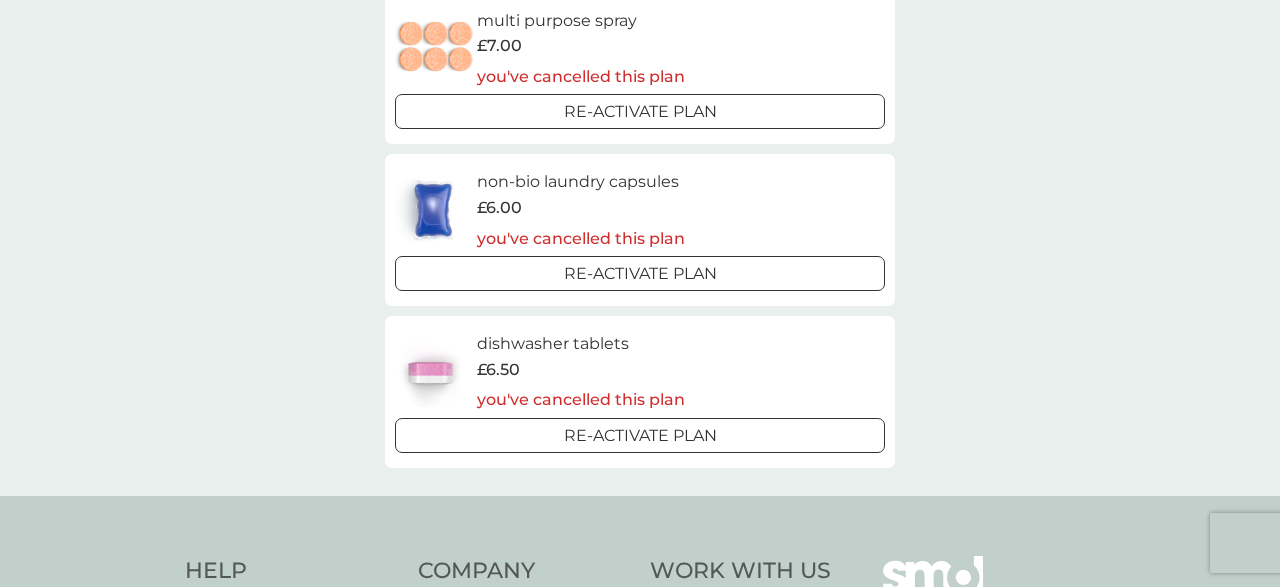 click on "Re-activate Plan" at bounding box center (640, 273) 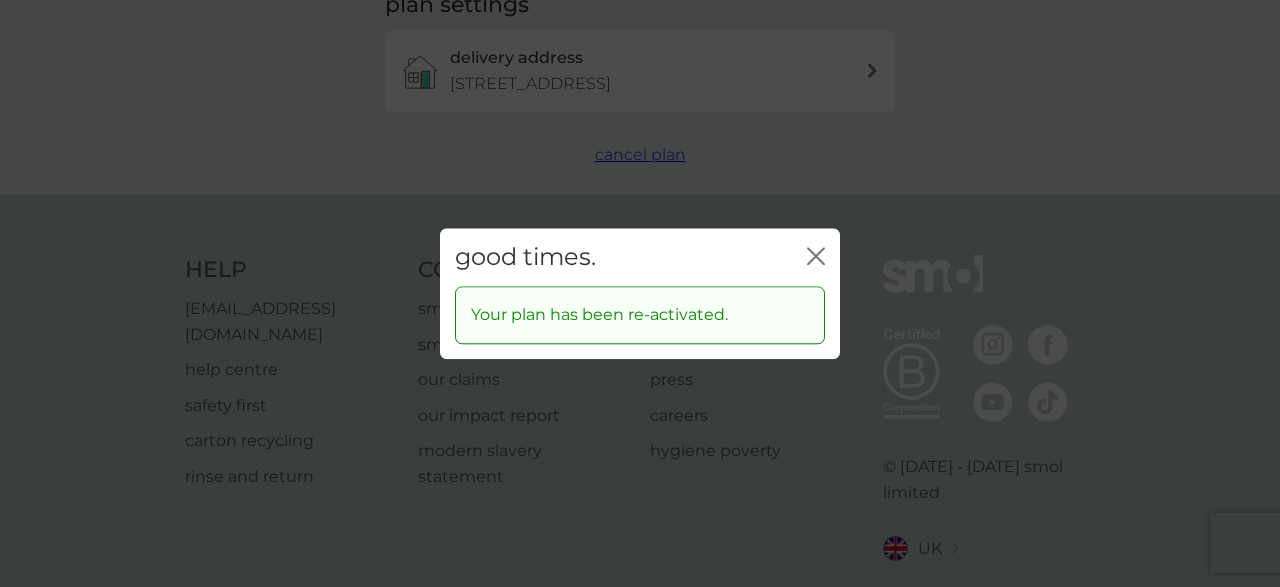 scroll, scrollTop: 0, scrollLeft: 0, axis: both 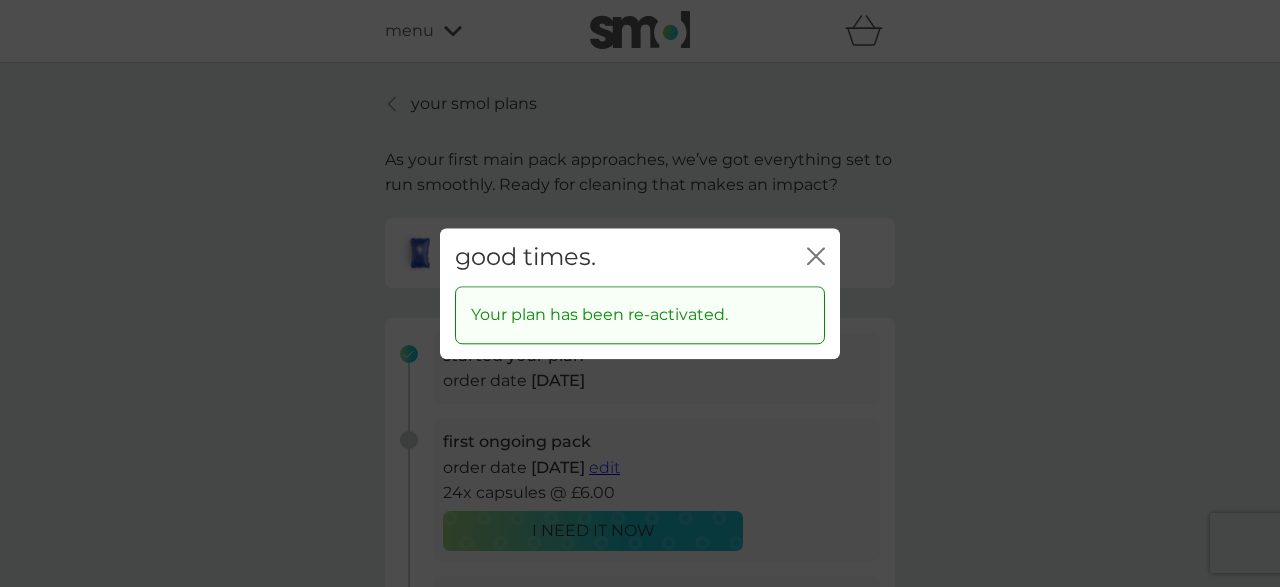 click 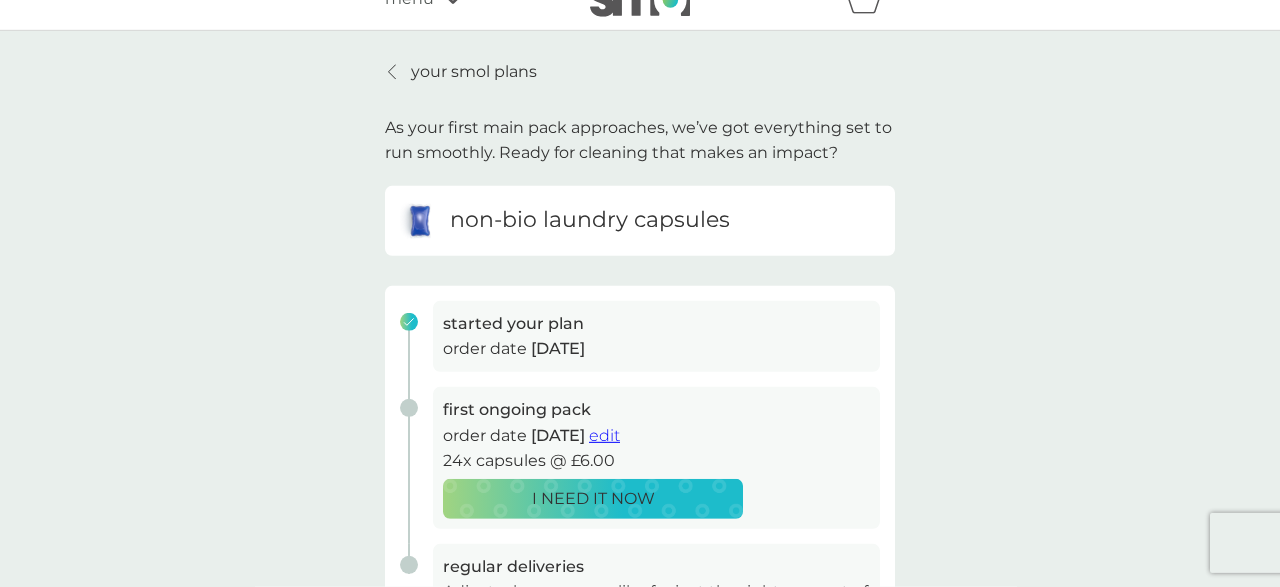 scroll, scrollTop: 0, scrollLeft: 0, axis: both 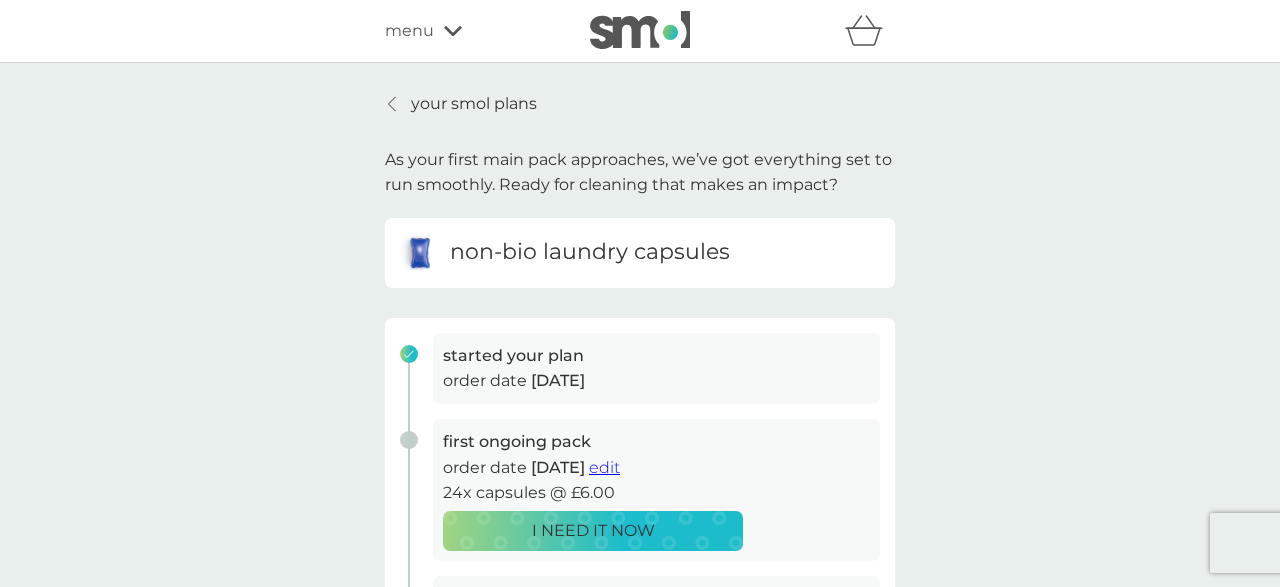 click on "your smol plans As your first main pack approaches, we’ve got everything set to run smoothly. Ready for cleaning that makes an impact? non-bio laundry capsules started your plan order date   27 Apr 2025 first ongoing pack order date   14 Jul 2025   edit 24x capsules @ £6.00 I NEED IT NOW regular deliveries Adjust whenever you like for just the right amount of smol that works for YOU. plan settings delivery address Flat 417, 1 Brewery Wharf, Waterloo Street, Leeds, LS10 1GY cancel plan" at bounding box center (640, 493) 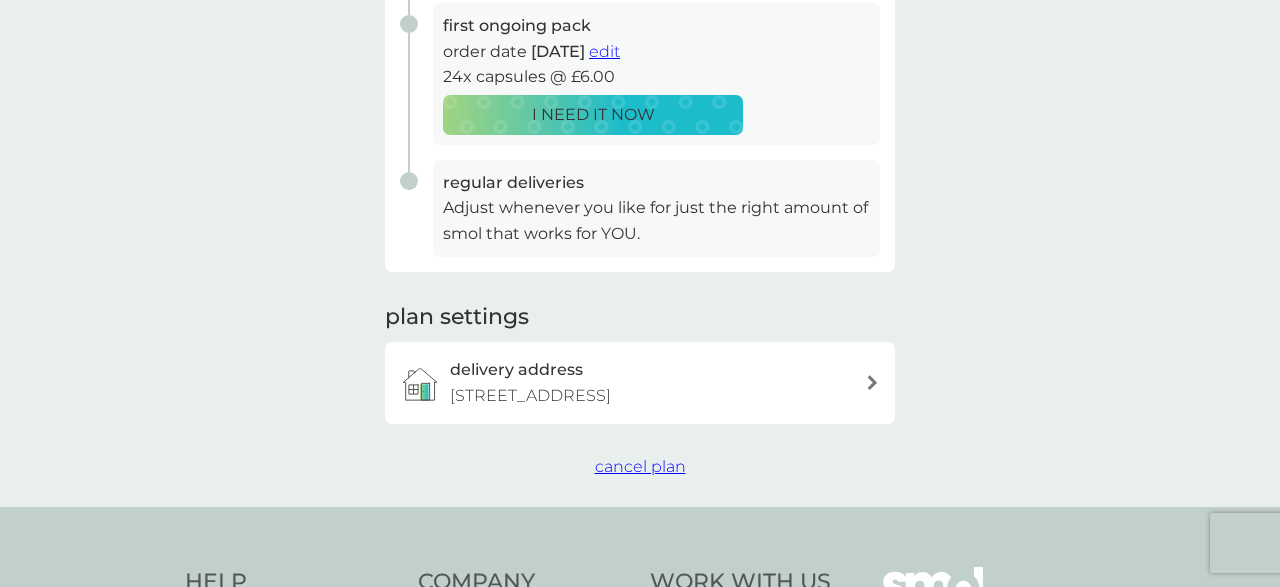 scroll, scrollTop: 0, scrollLeft: 0, axis: both 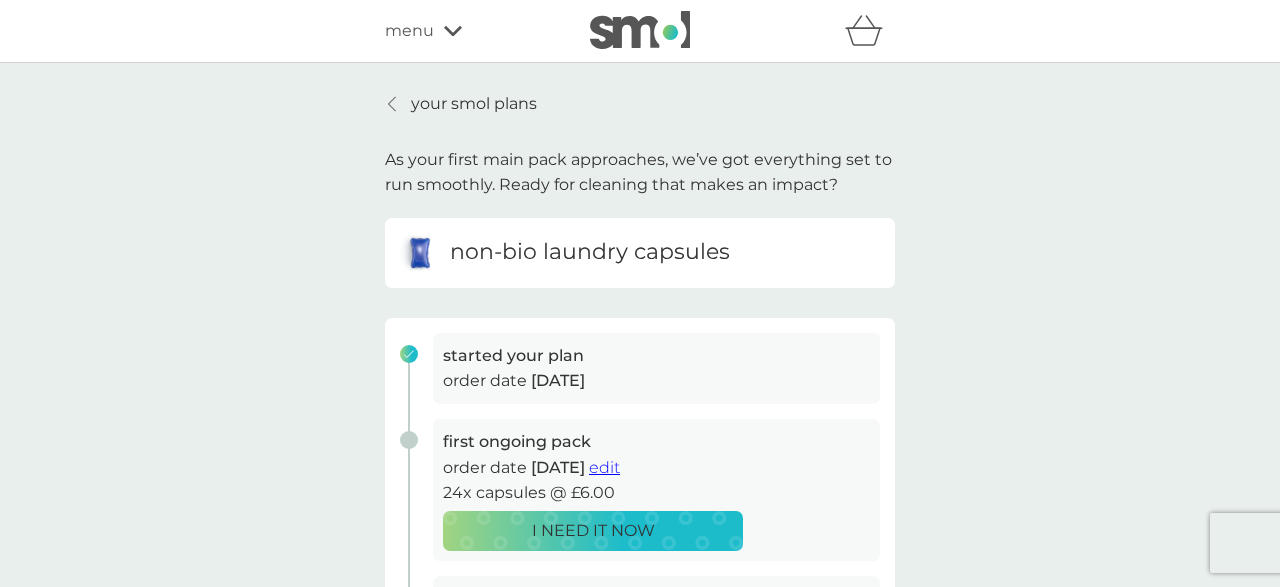 click on "your smol plans" at bounding box center [474, 104] 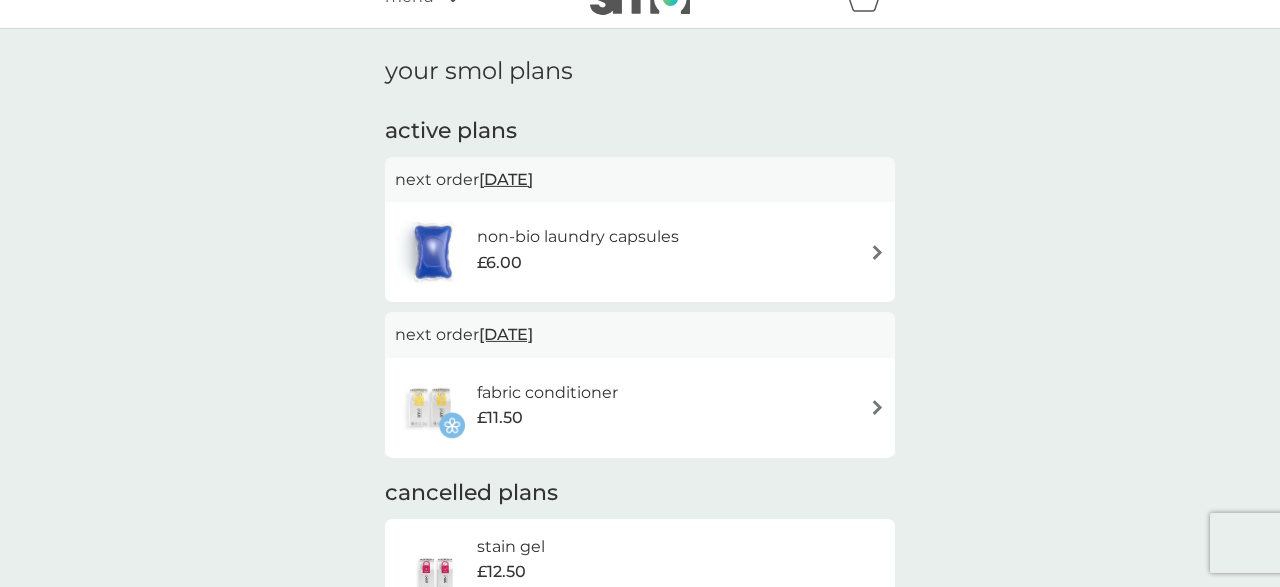 scroll, scrollTop: 0, scrollLeft: 0, axis: both 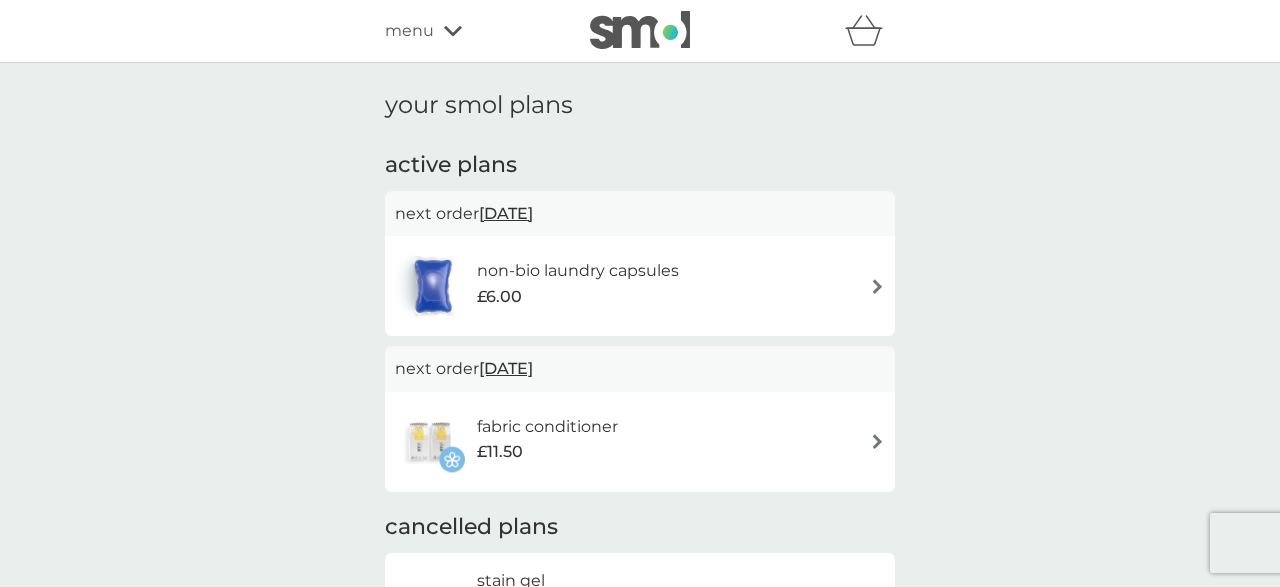 click on "your smol plans active plans next order  14 Jul 2025 non-bio laundry capsules £6.00 next order  14 Jul 2025 fabric conditioner £11.50 cancelled plans stain gel £12.50 you've cancelled this plan Re-activate Plan washing up liquid £8.50 you've cancelled this plan Re-activate Plan multi purpose spray £7.00 you've cancelled this plan Re-activate Plan dishwasher tablets £6.50 you've cancelled this plan Re-activate Plan" at bounding box center [640, 640] 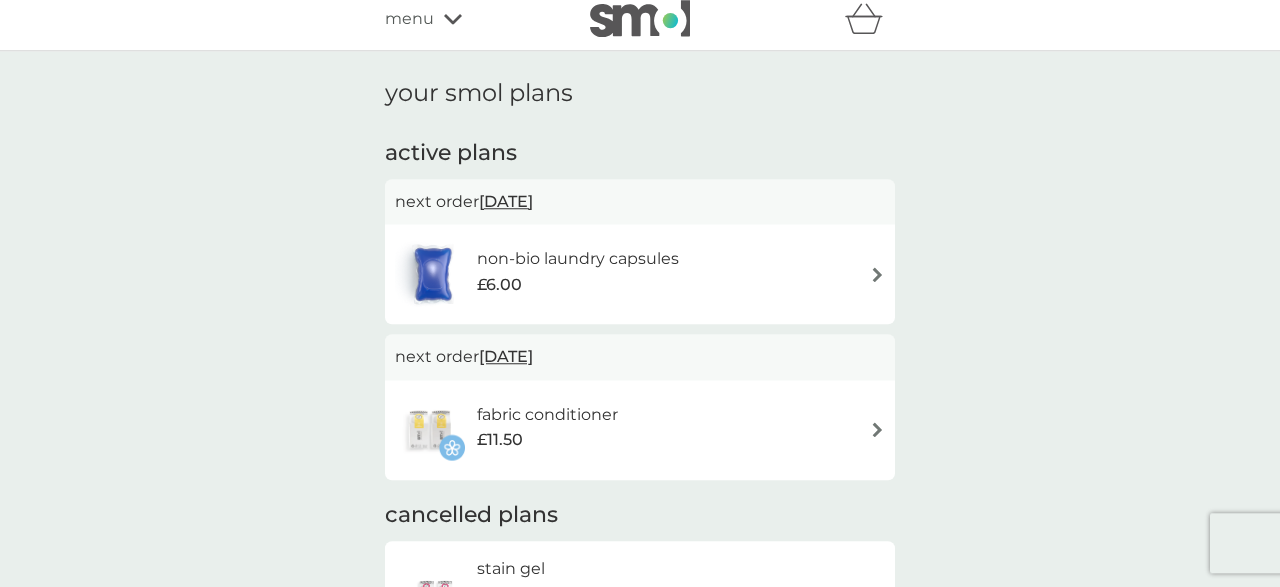 scroll, scrollTop: 0, scrollLeft: 0, axis: both 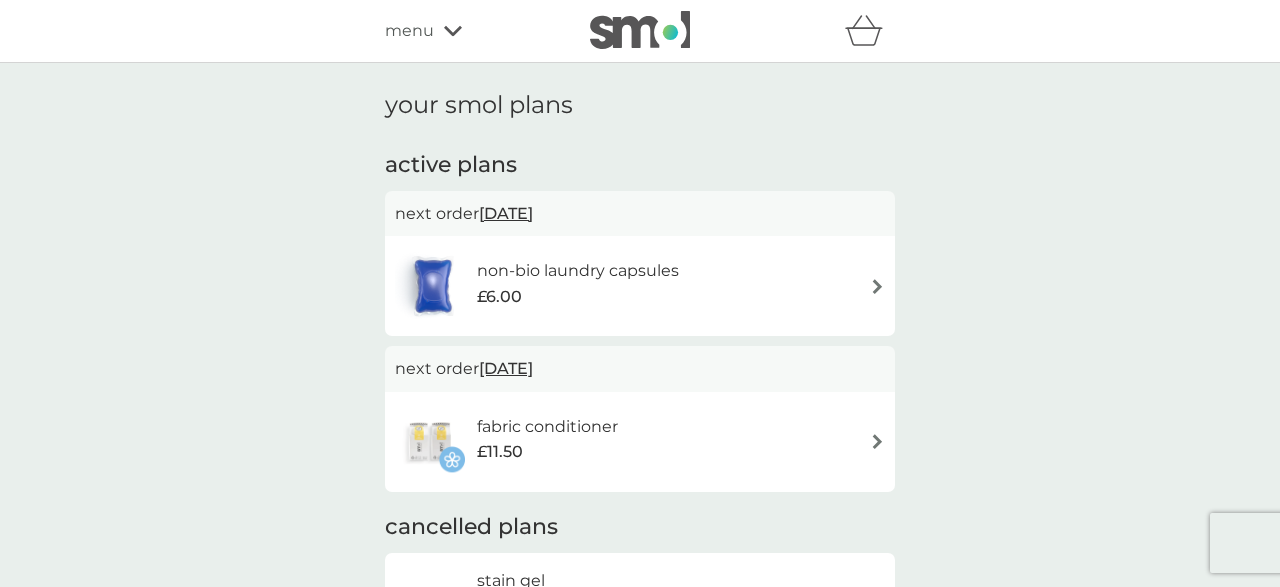 click on "your smol plans active plans next order  14 Jul 2025 non-bio laundry capsules £6.00 next order  14 Jul 2025 fabric conditioner £11.50 cancelled plans stain gel £12.50 you've cancelled this plan Re-activate Plan washing up liquid £8.50 you've cancelled this plan Re-activate Plan multi purpose spray £7.00 you've cancelled this plan Re-activate Plan dishwasher tablets £6.50 you've cancelled this plan Re-activate Plan" at bounding box center (640, 640) 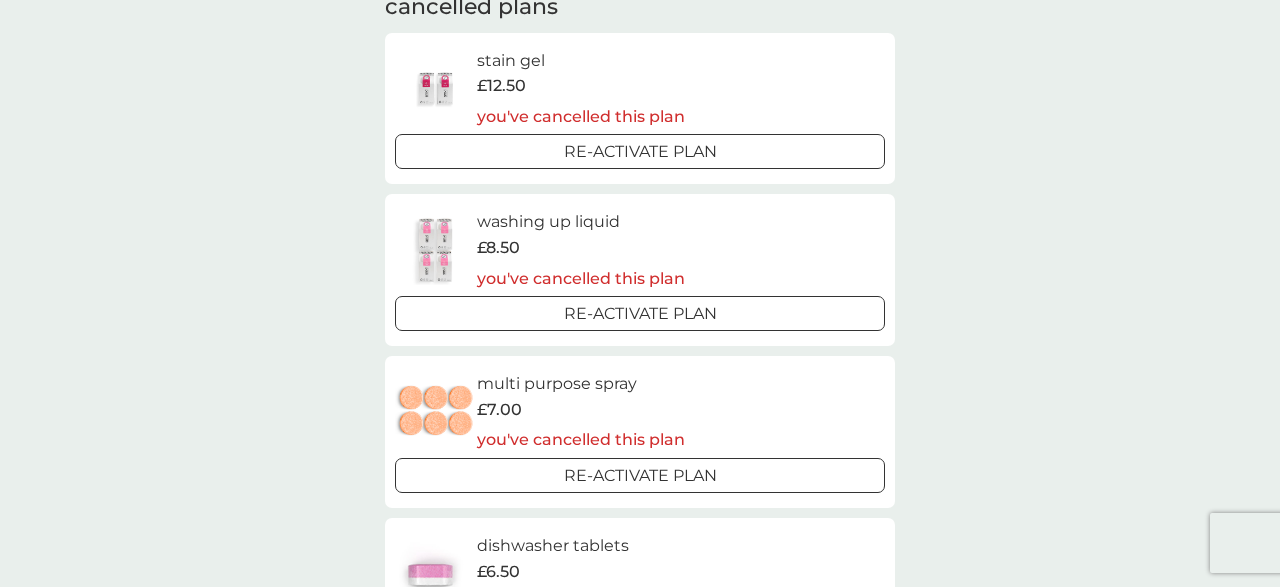 scroll, scrollTop: 0, scrollLeft: 0, axis: both 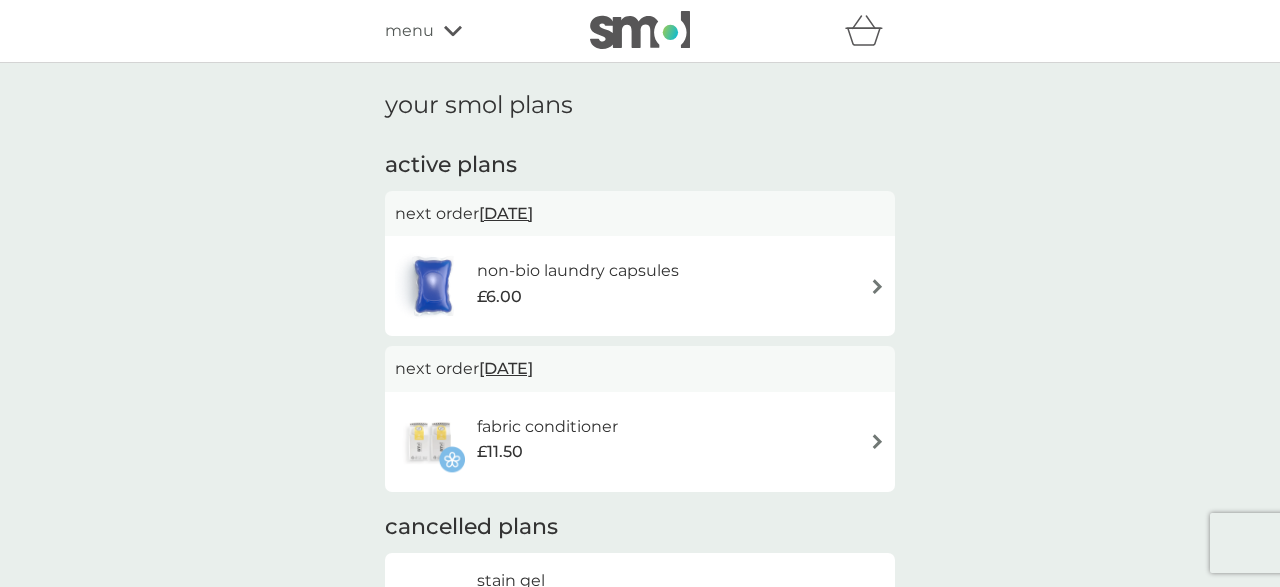 click 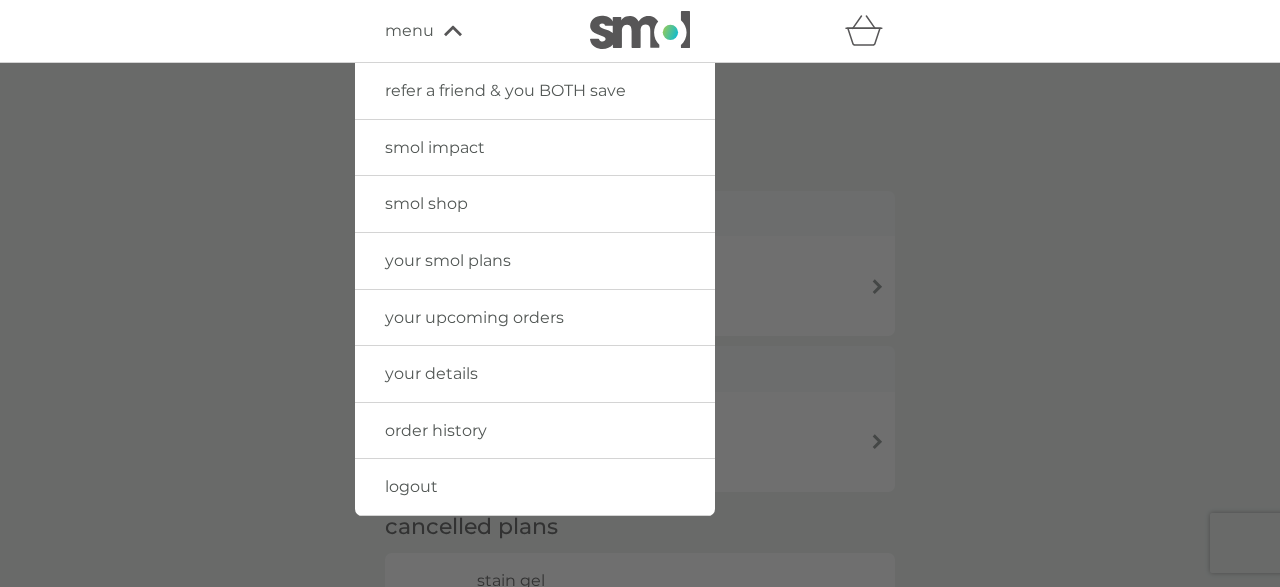 click on "smol shop" at bounding box center (426, 203) 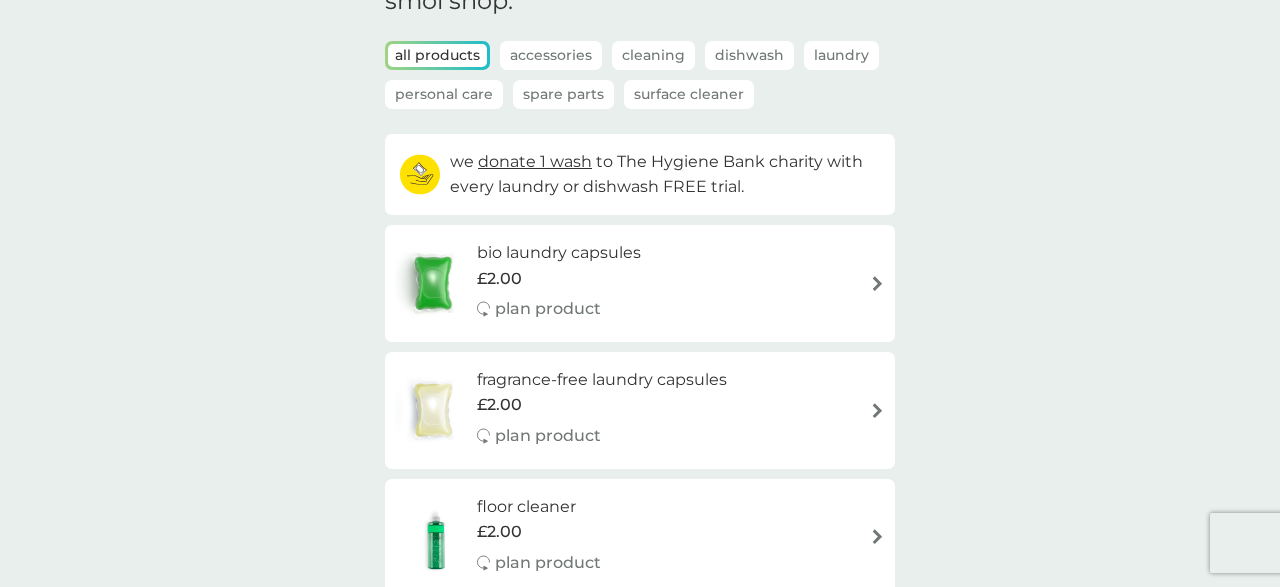 scroll, scrollTop: 0, scrollLeft: 0, axis: both 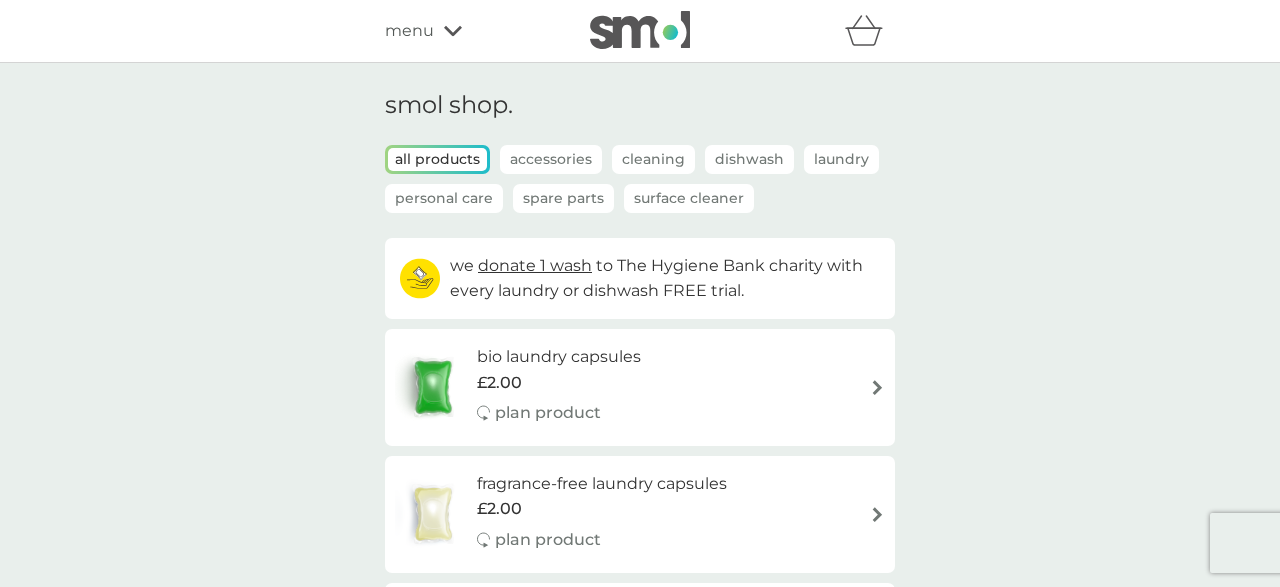 click 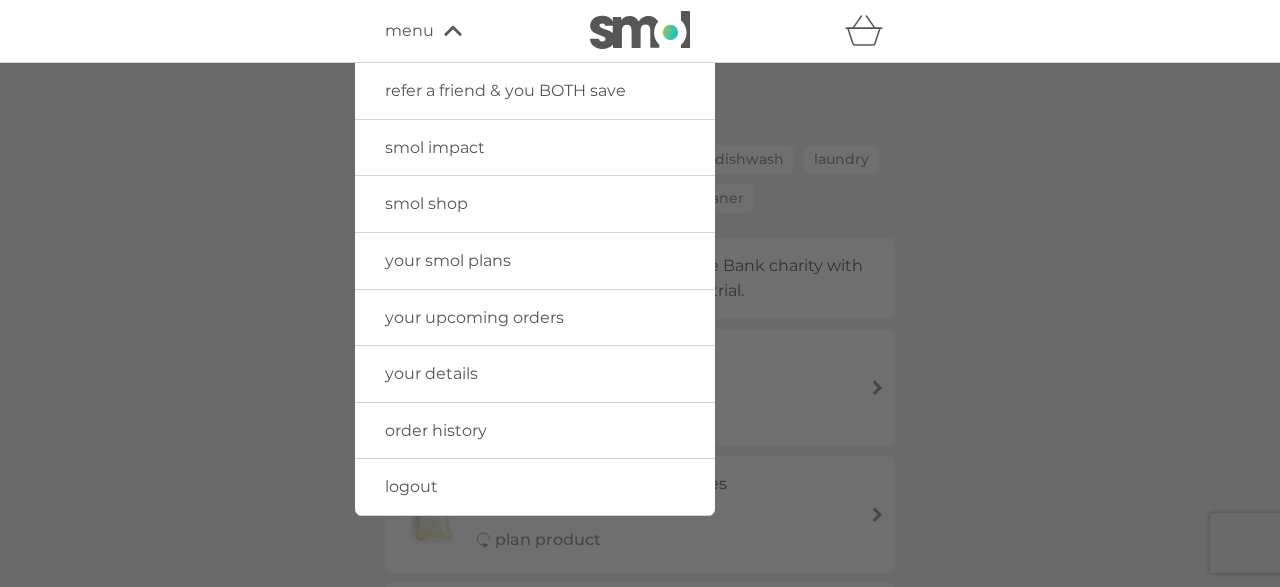 click on "logout" at bounding box center (411, 486) 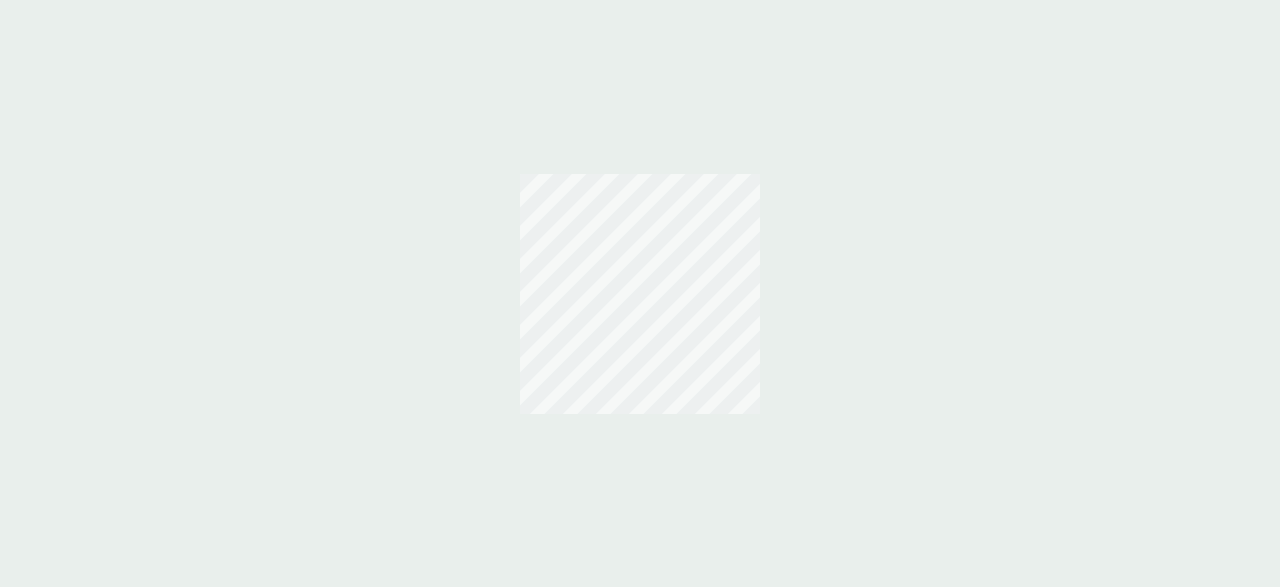scroll, scrollTop: 0, scrollLeft: 0, axis: both 